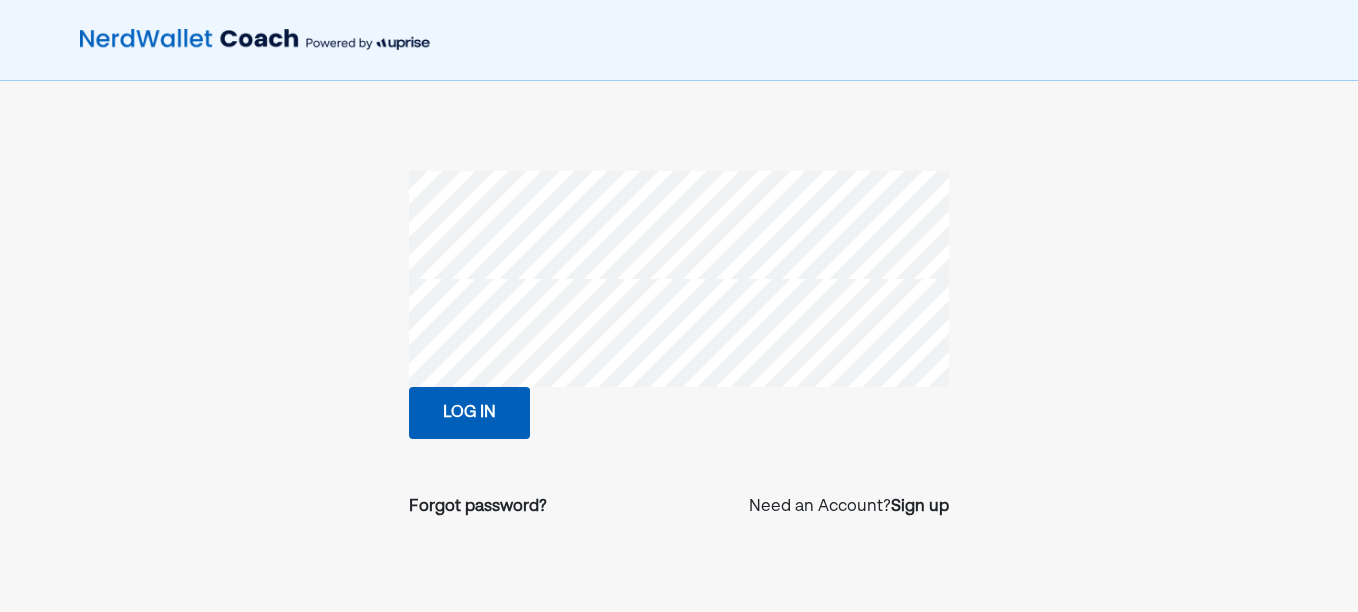 scroll, scrollTop: 0, scrollLeft: 0, axis: both 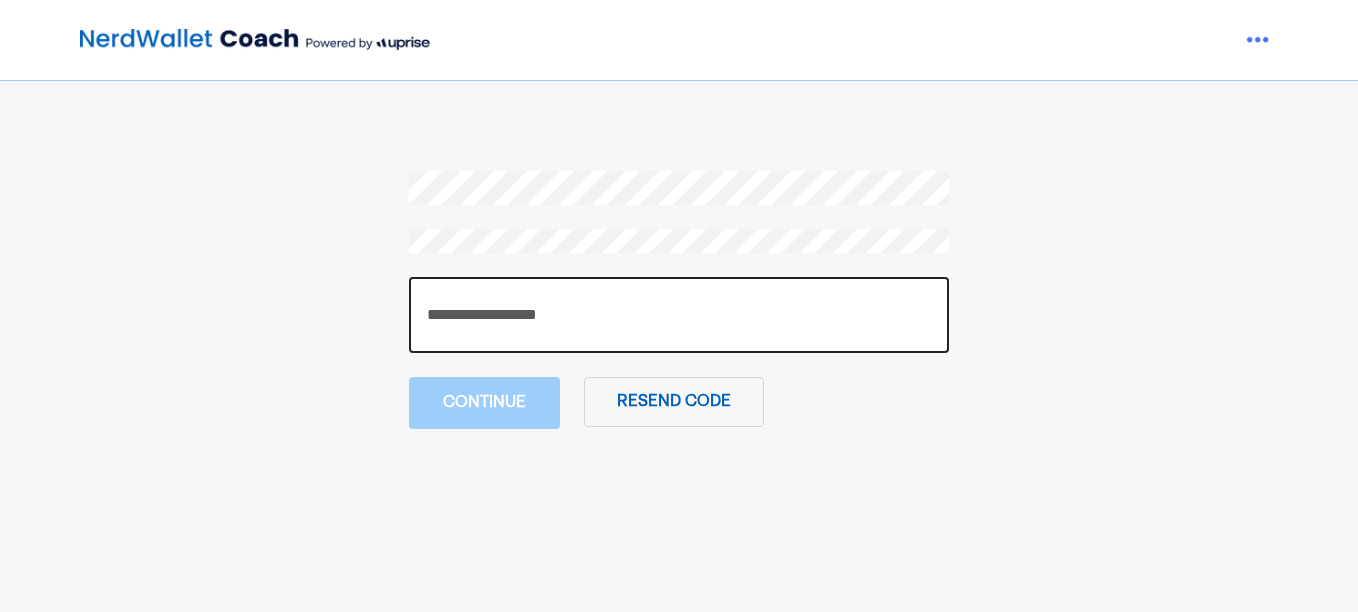 click at bounding box center [679, 315] 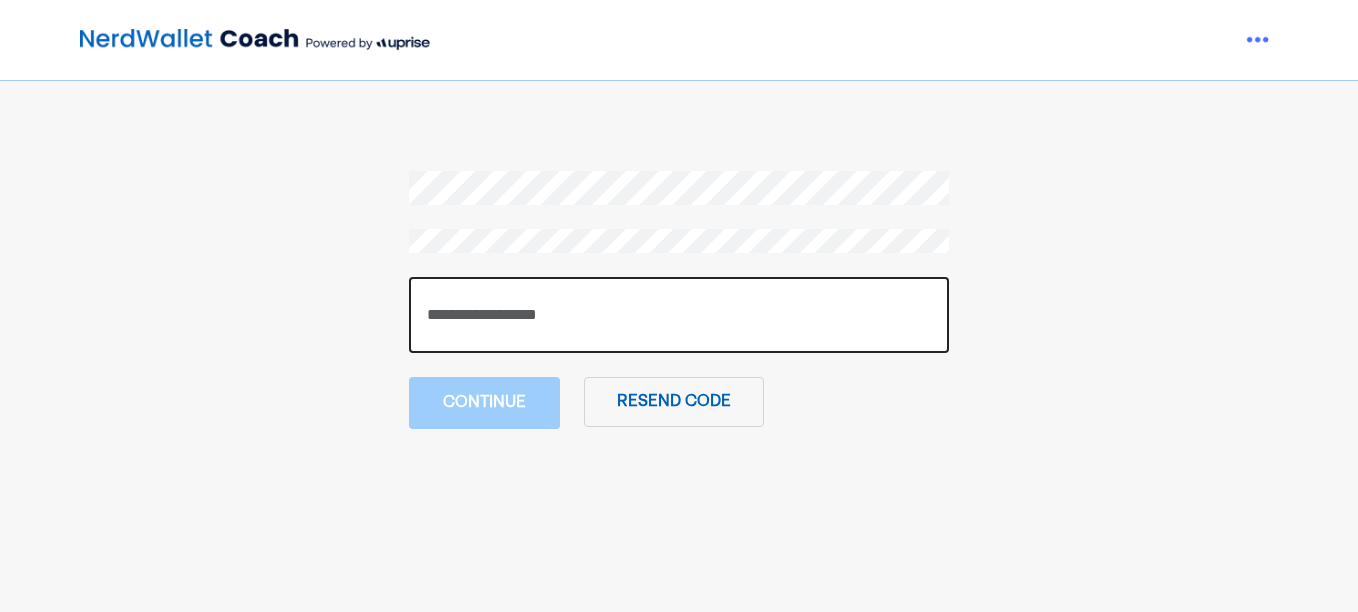 click at bounding box center [679, 315] 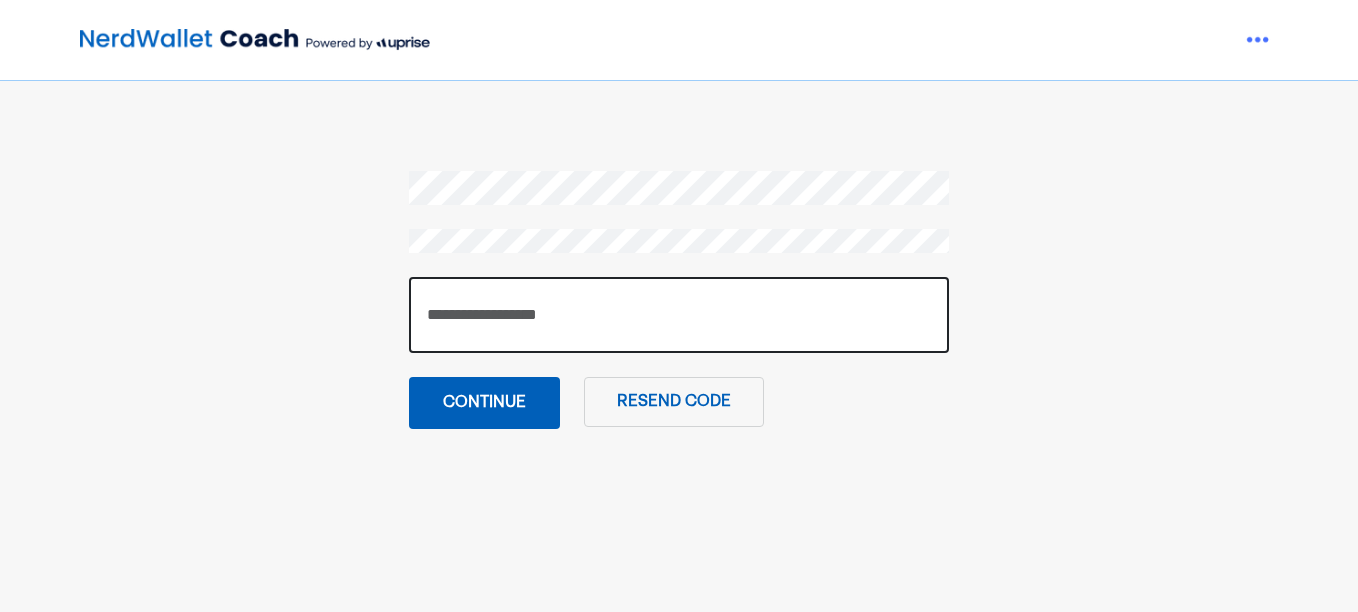 type on "******" 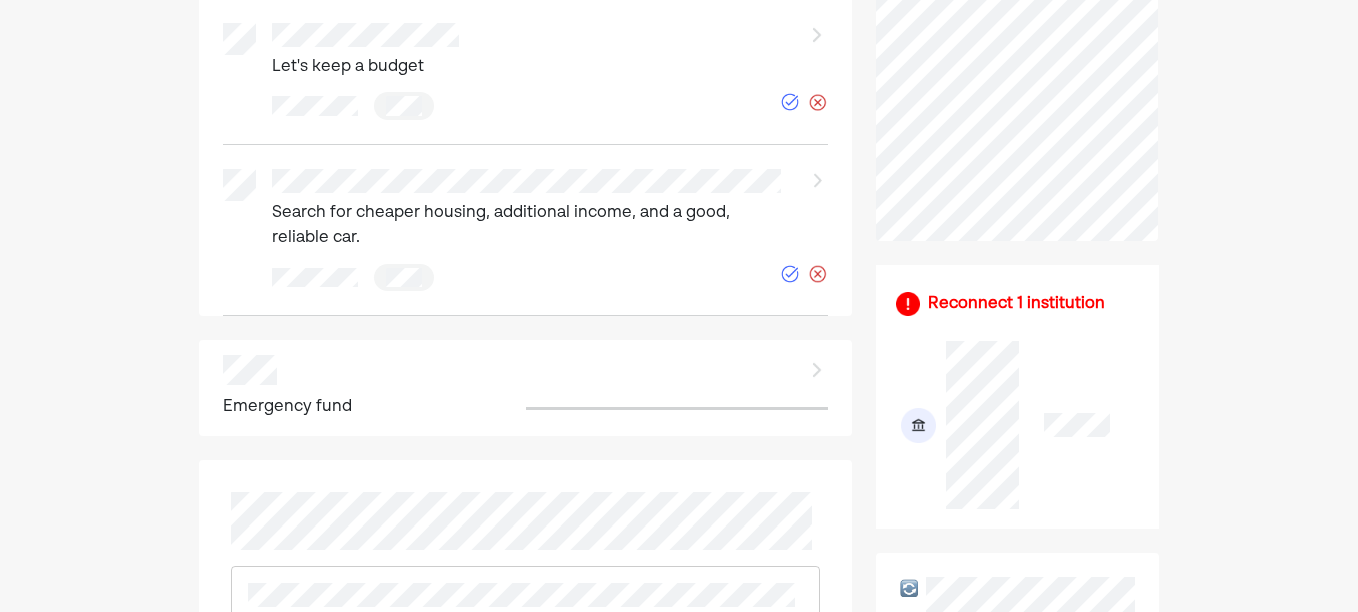 scroll, scrollTop: 893, scrollLeft: 0, axis: vertical 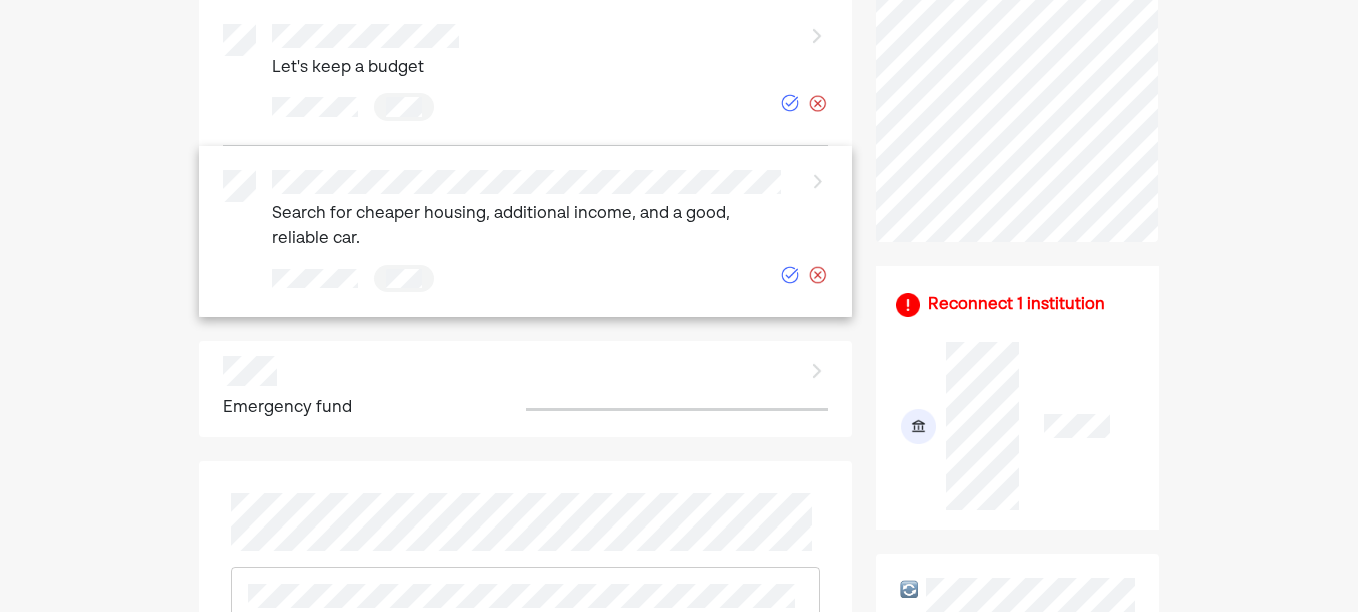 click on "Search for cheaper housing, additional income, and a good, reliable car." at bounding box center [531, 227] 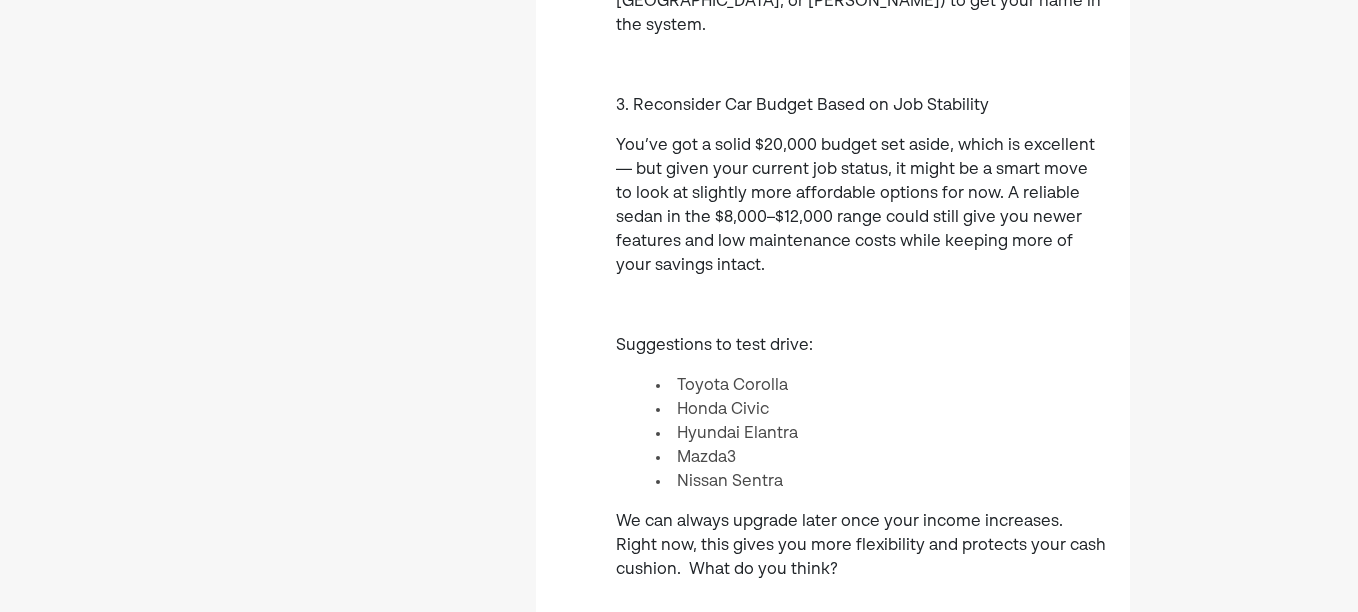 scroll, scrollTop: 1724, scrollLeft: 0, axis: vertical 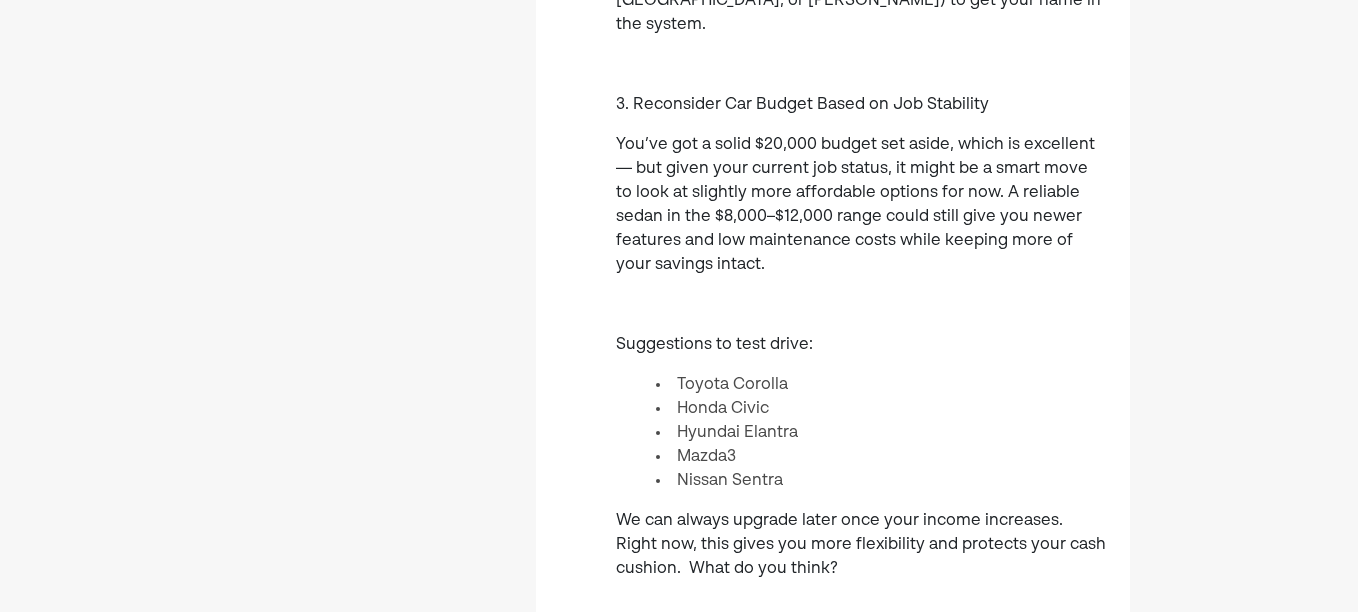 click on "Honda Civic" at bounding box center (881, 409) 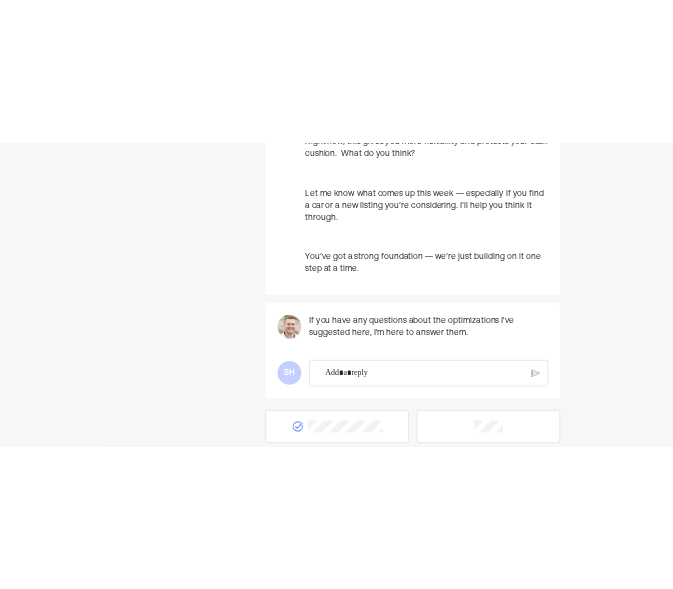 scroll, scrollTop: 2272, scrollLeft: 0, axis: vertical 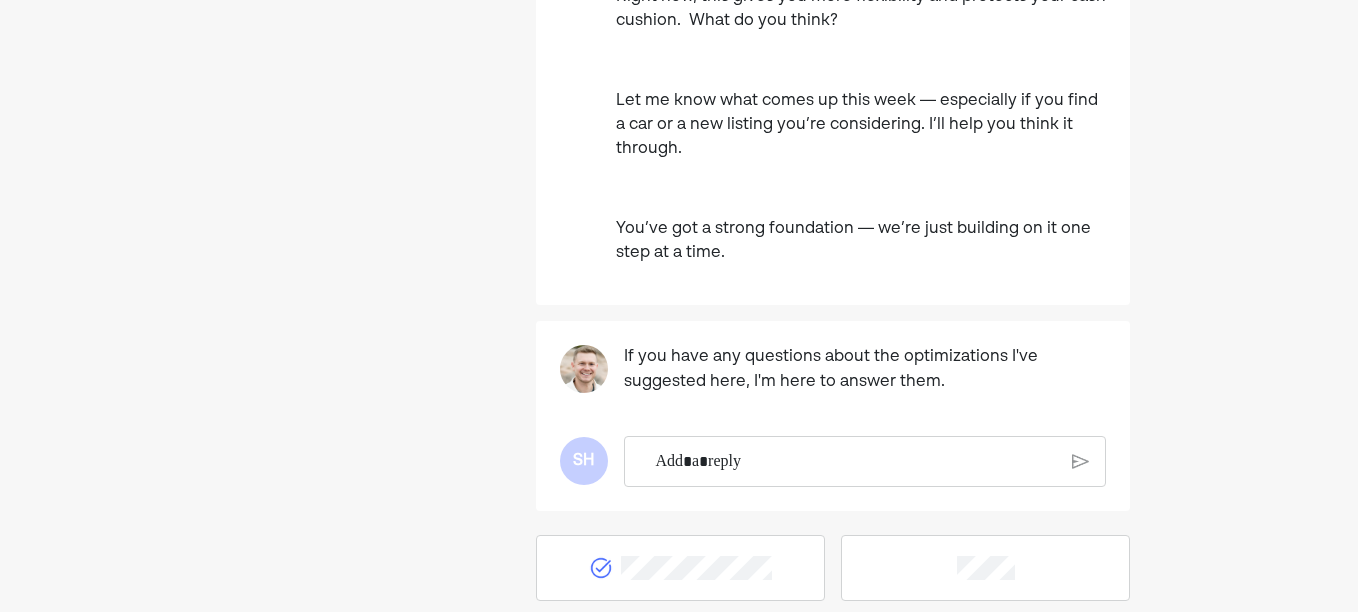 click at bounding box center [856, 462] 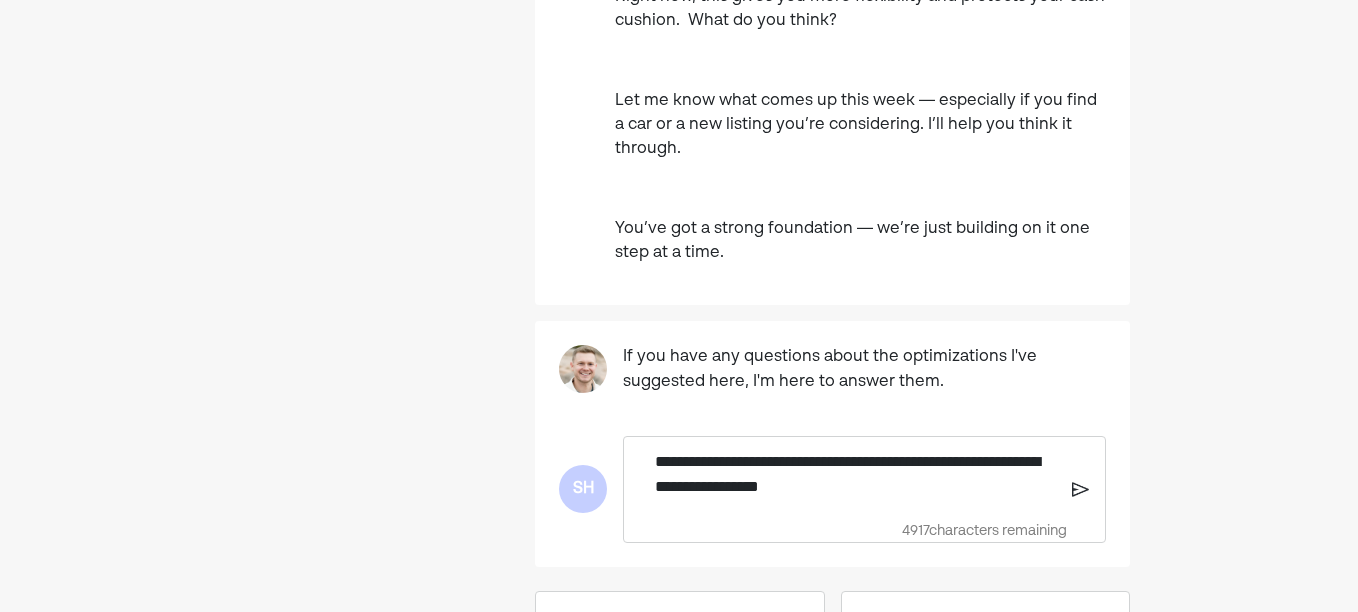 click on "**********" at bounding box center (832, 444) 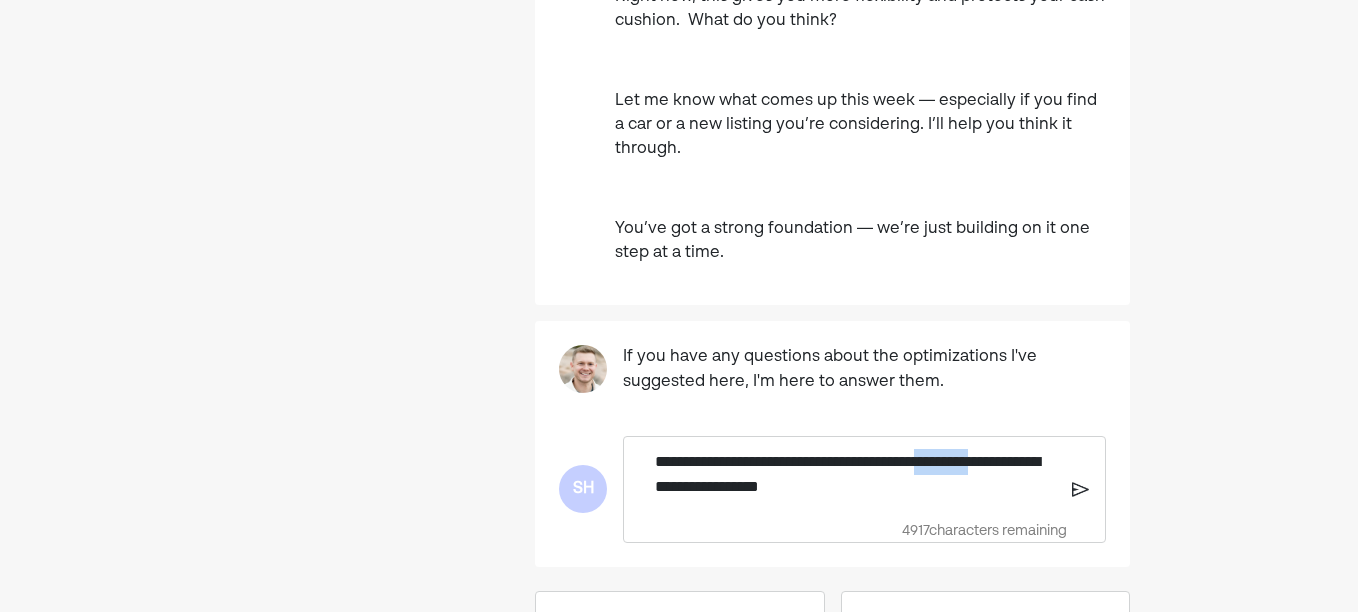 click on "**********" at bounding box center (856, 474) 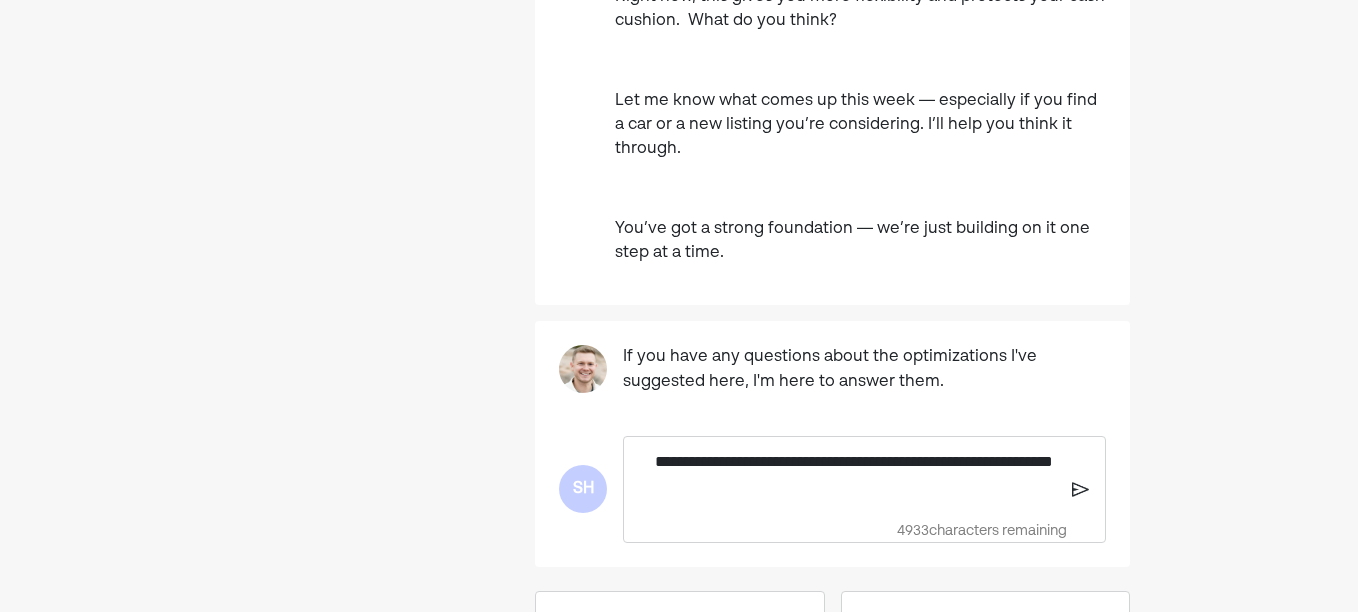 click on "**********" at bounding box center [856, 474] 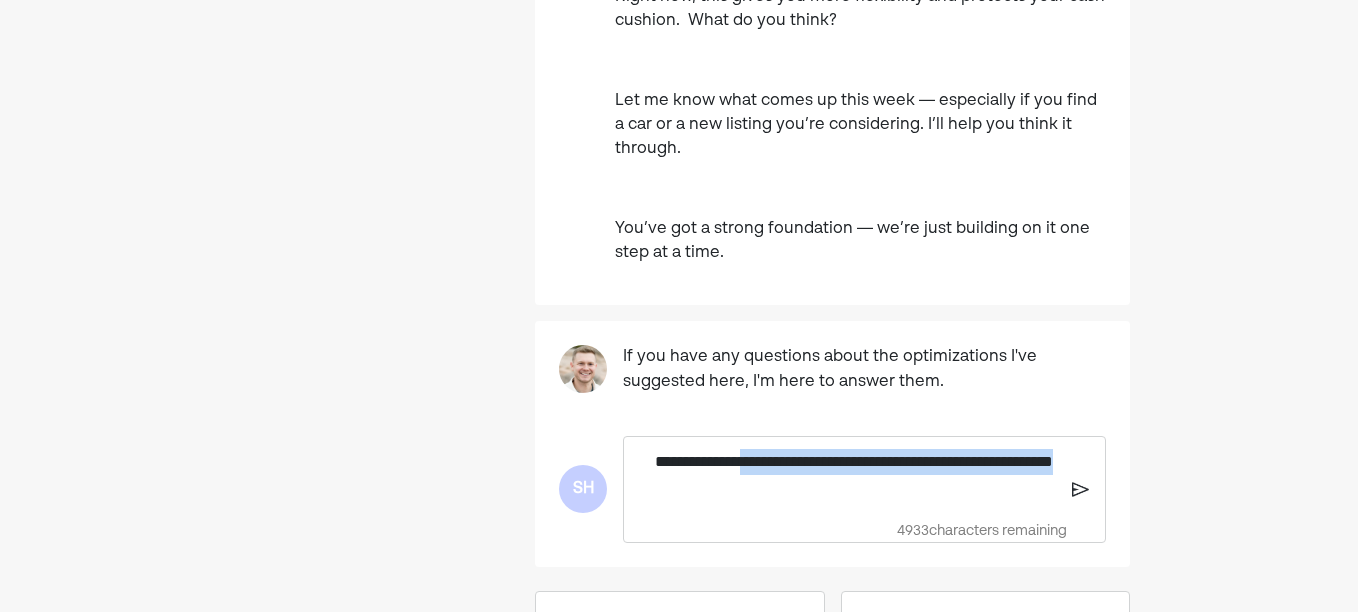 drag, startPoint x: 862, startPoint y: 412, endPoint x: 768, endPoint y: 360, distance: 107.42439 